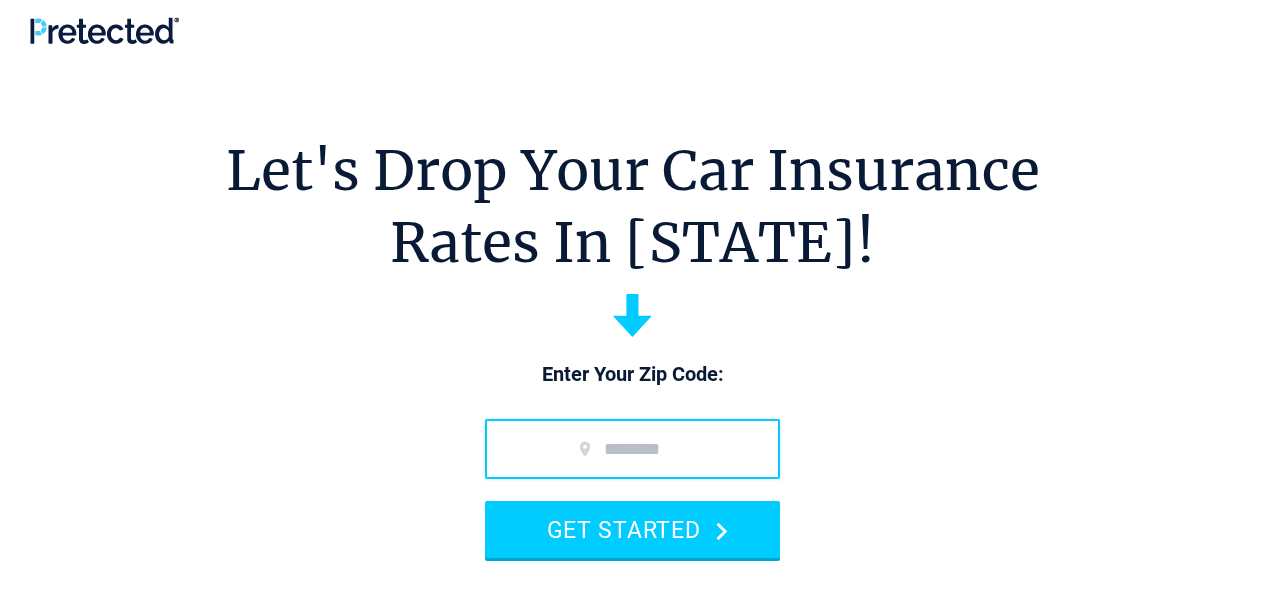scroll, scrollTop: 0, scrollLeft: 0, axis: both 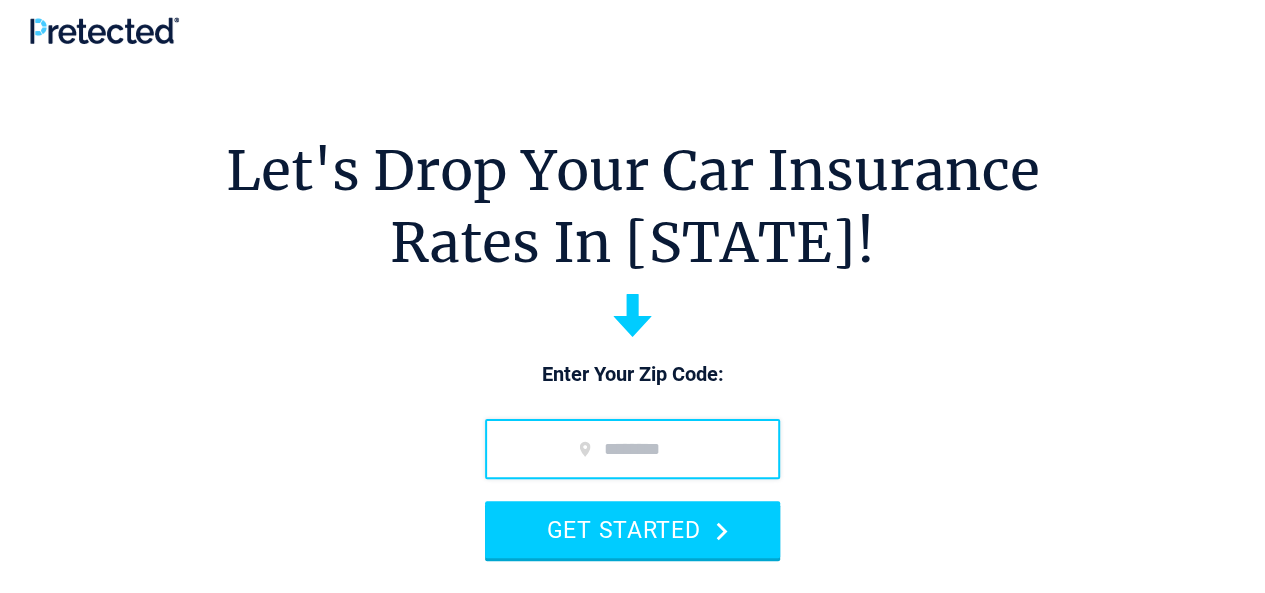 click at bounding box center (632, 449) 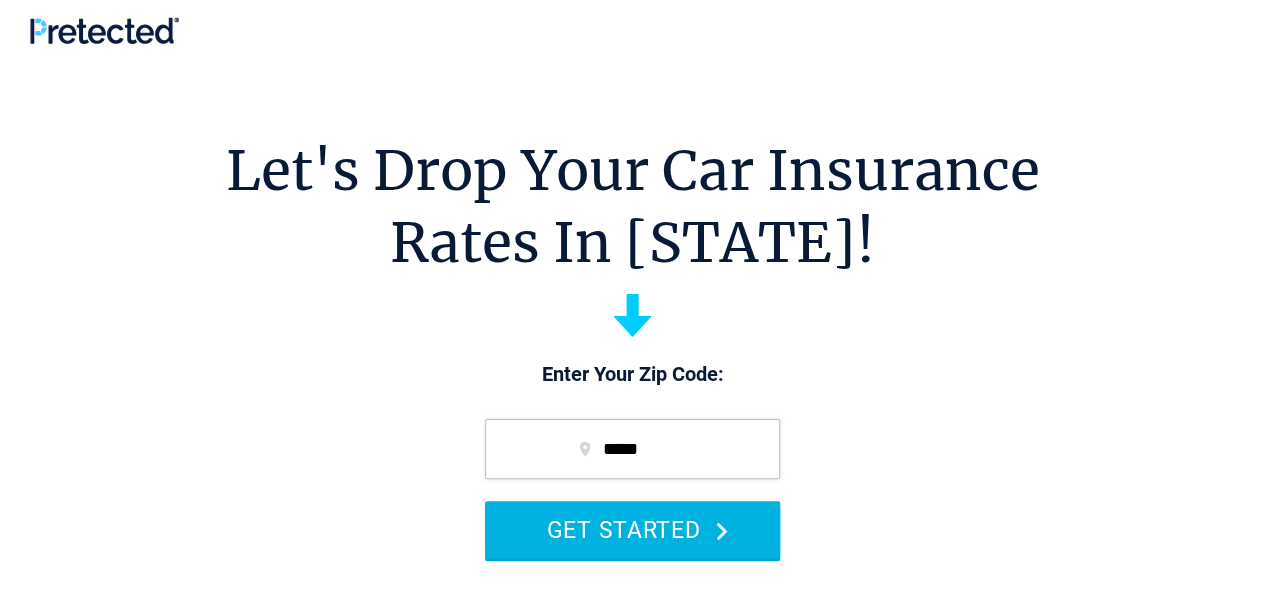 type on "*****" 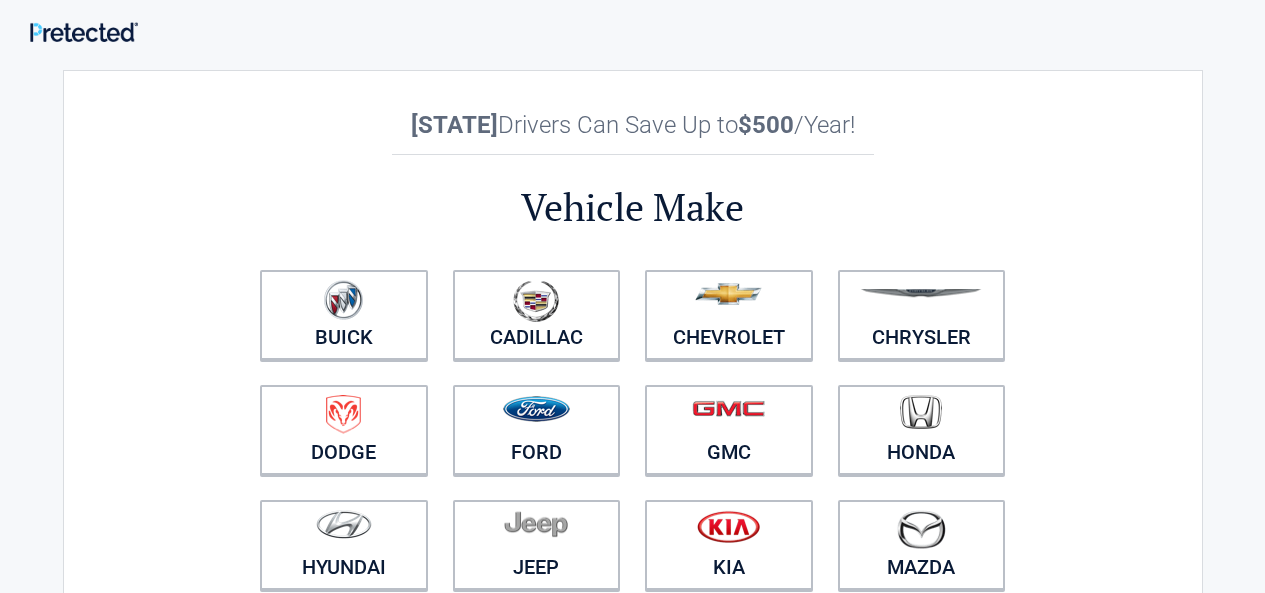 scroll, scrollTop: 0, scrollLeft: 0, axis: both 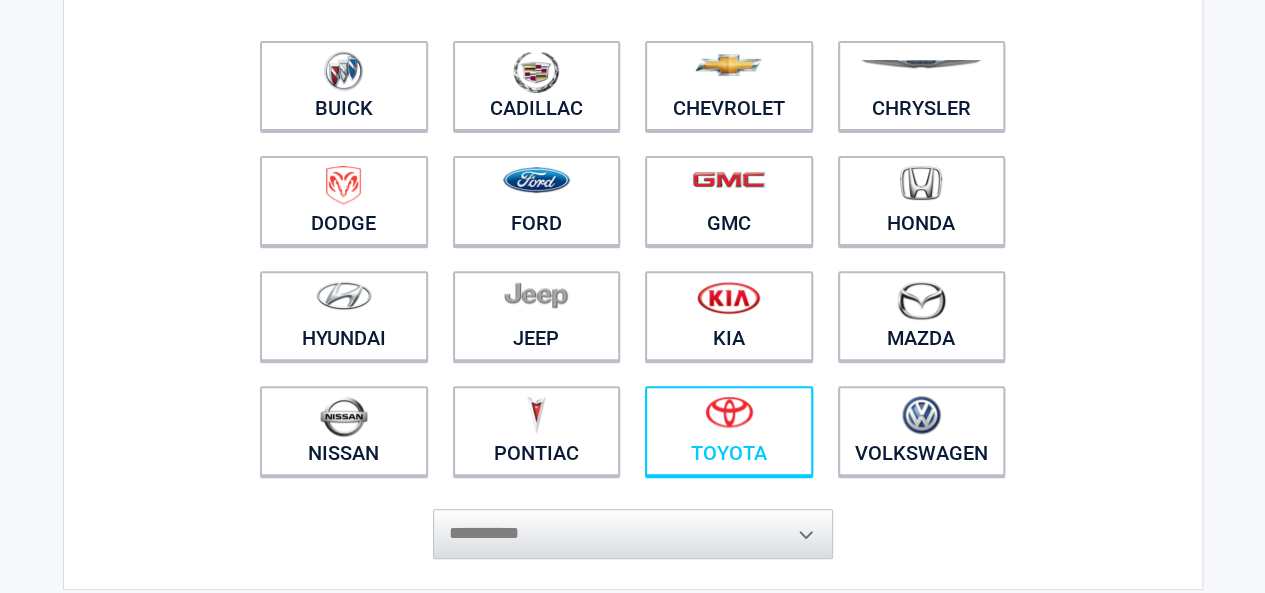 click on "Toyota" at bounding box center (729, 431) 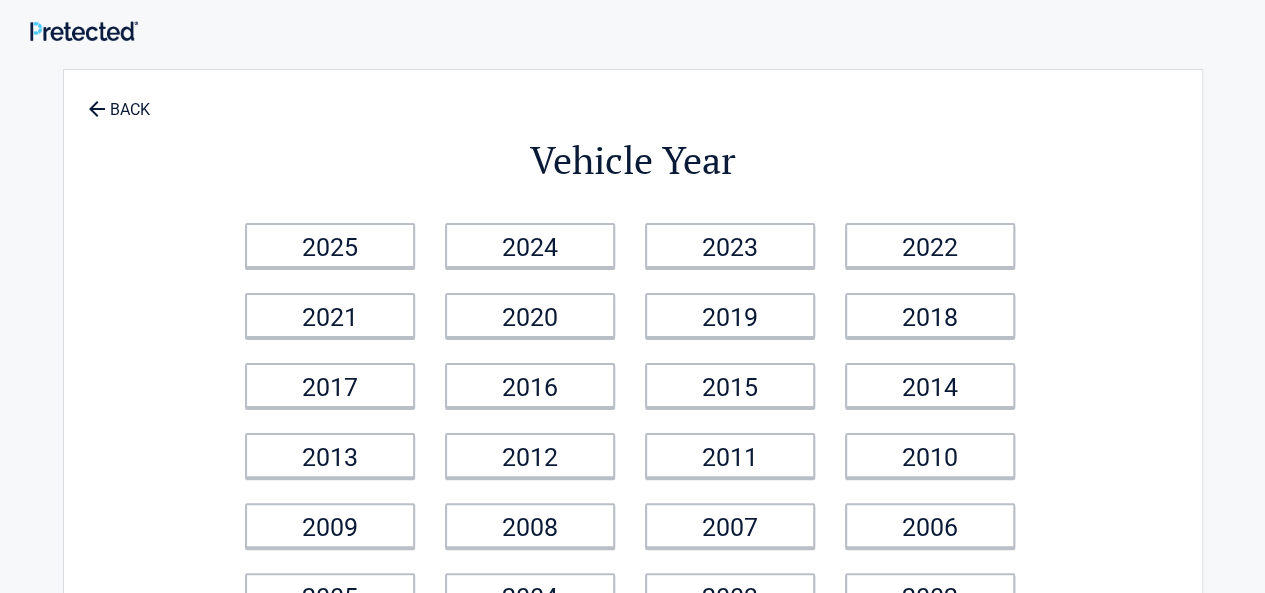 scroll, scrollTop: 0, scrollLeft: 0, axis: both 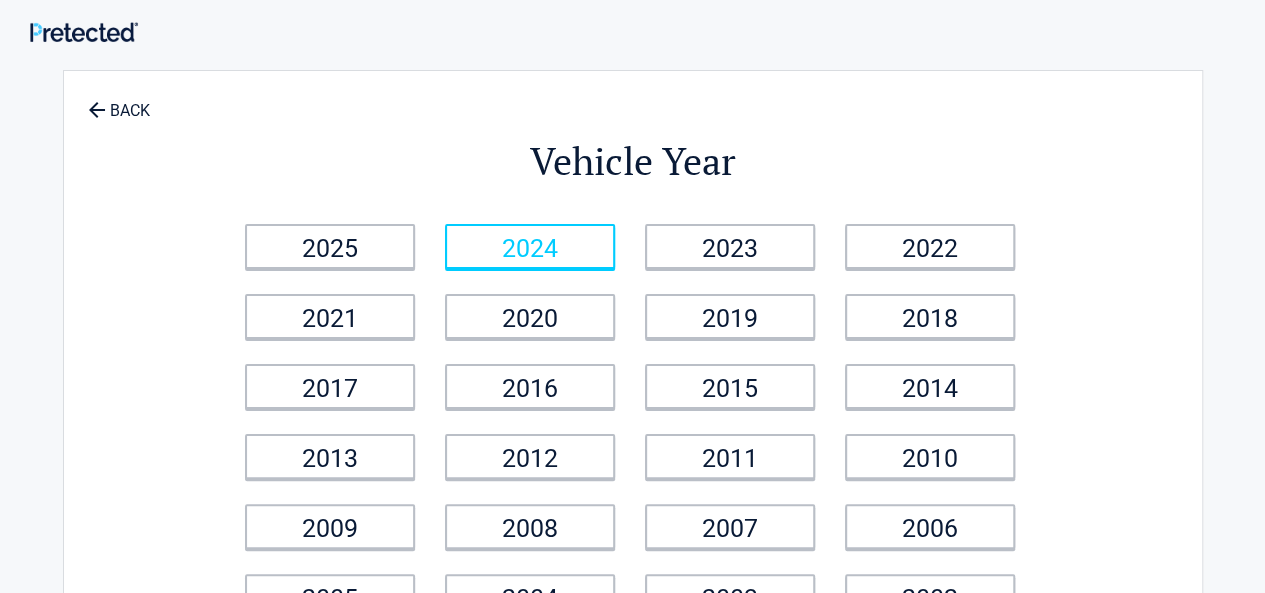 click on "2024" at bounding box center [530, 246] 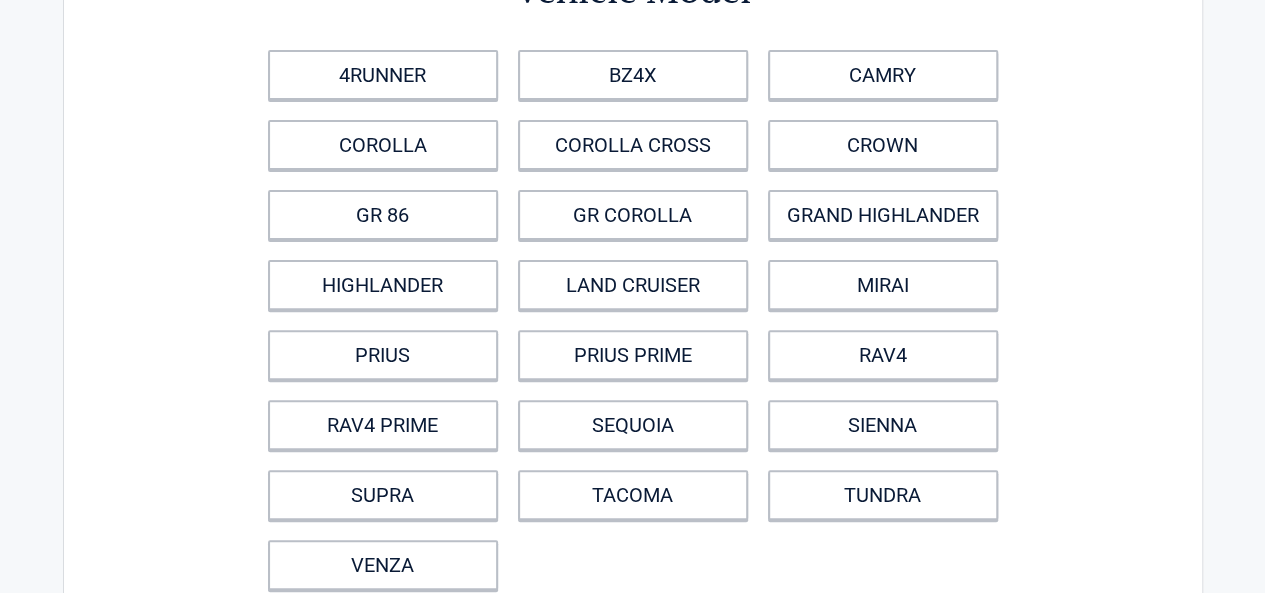 scroll, scrollTop: 191, scrollLeft: 0, axis: vertical 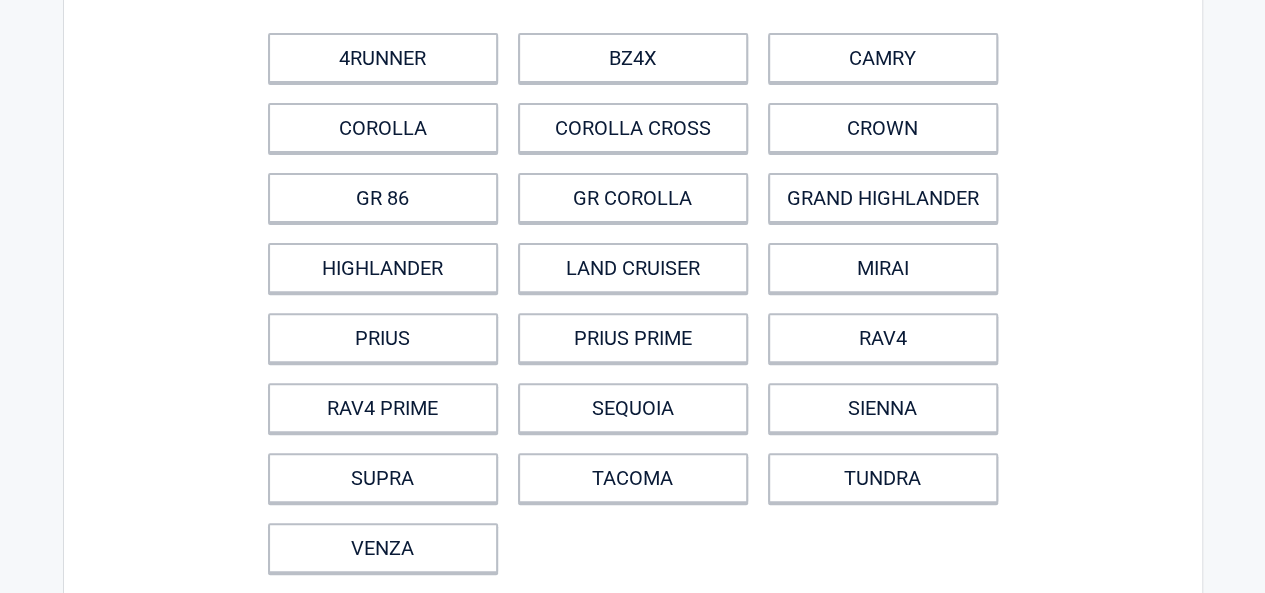 click on "4RUNNER BZ4X CAMRY COROLLA COROLLA CROSS CROWN GR 86 GR COROLLA GRAND HIGHLANDER HIGHLANDER LAND CRUISER MIRAI PRIUS PRIUS PRIME RAV4 RAV4 PRIME SEQUOIA SIENNA SUPRA TACOMA TUNDRA VENZA" at bounding box center (633, 303) 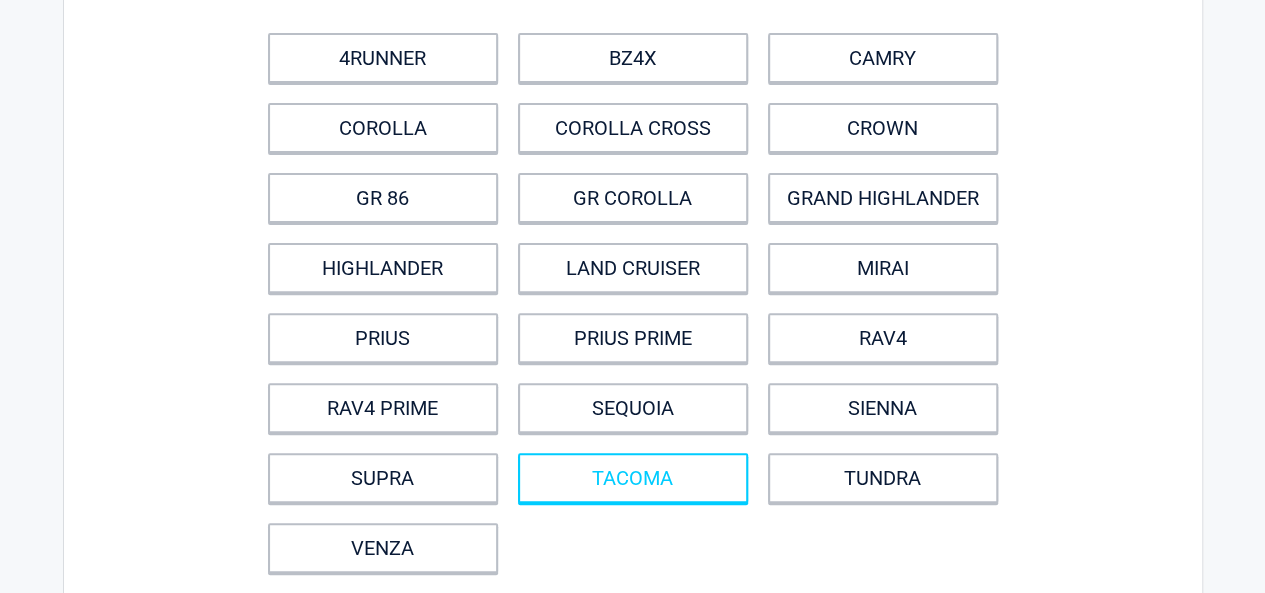 click on "TACOMA" at bounding box center (633, 478) 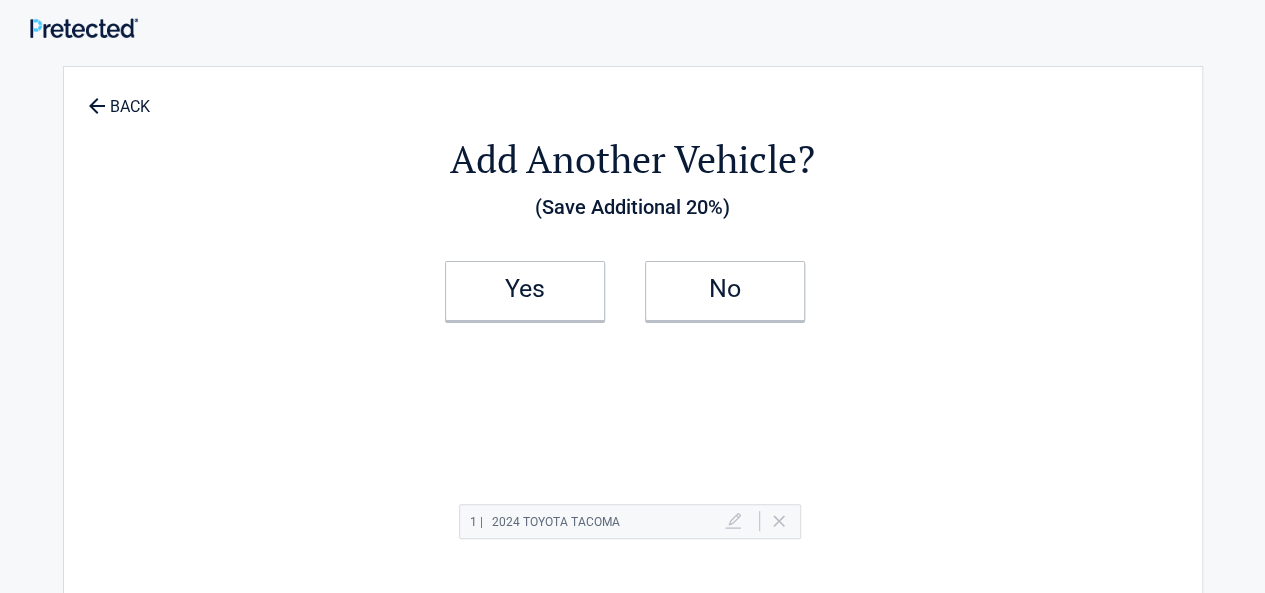 scroll, scrollTop: 0, scrollLeft: 0, axis: both 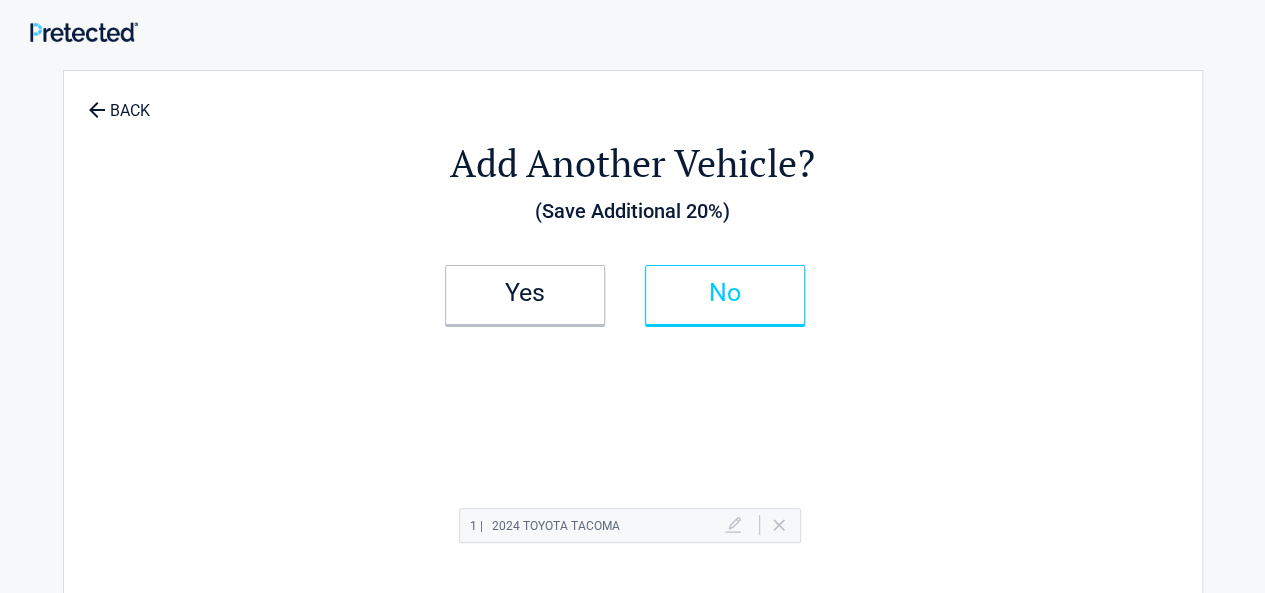 click on "No" at bounding box center (725, 295) 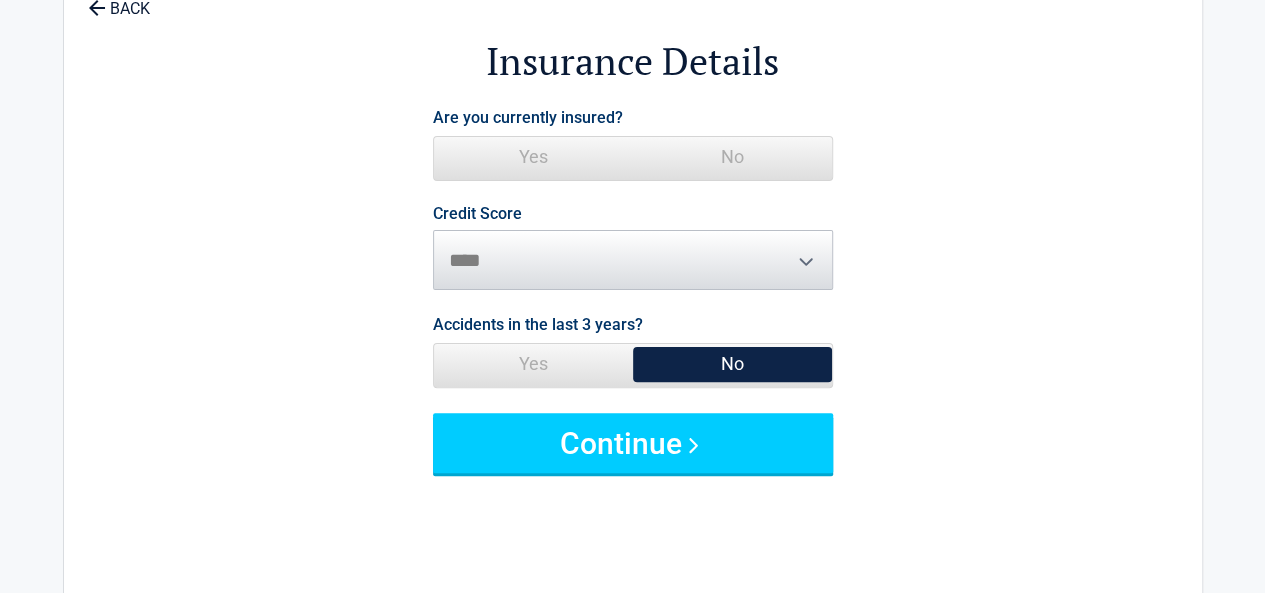 scroll, scrollTop: 149, scrollLeft: 0, axis: vertical 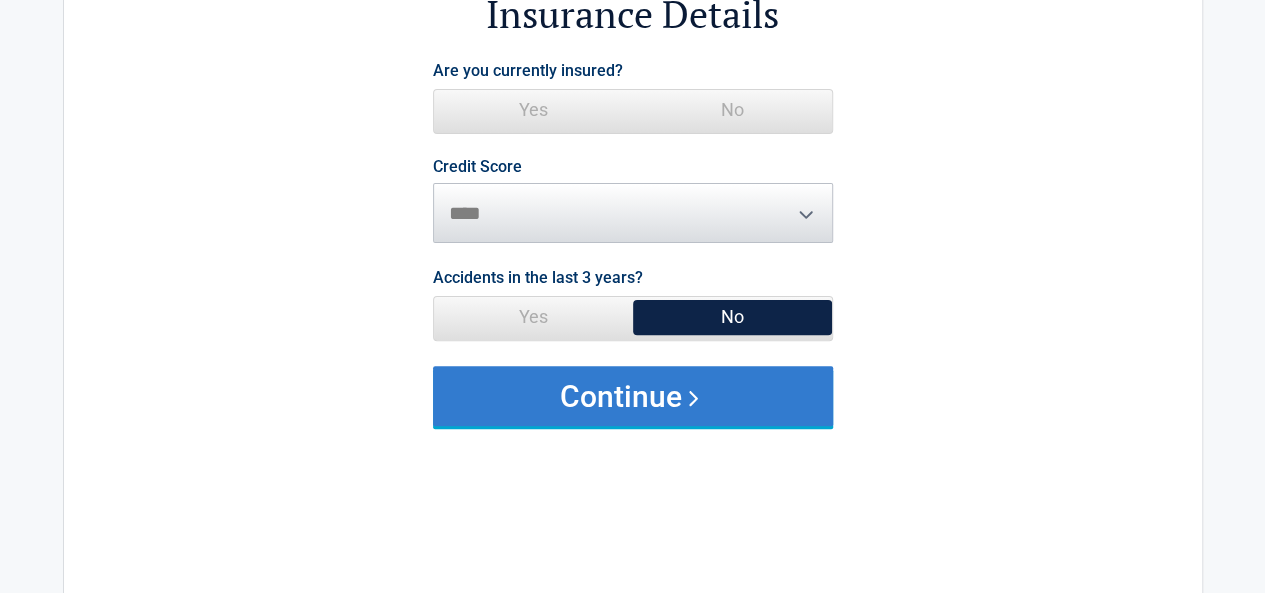 click on "Continue" at bounding box center (633, 396) 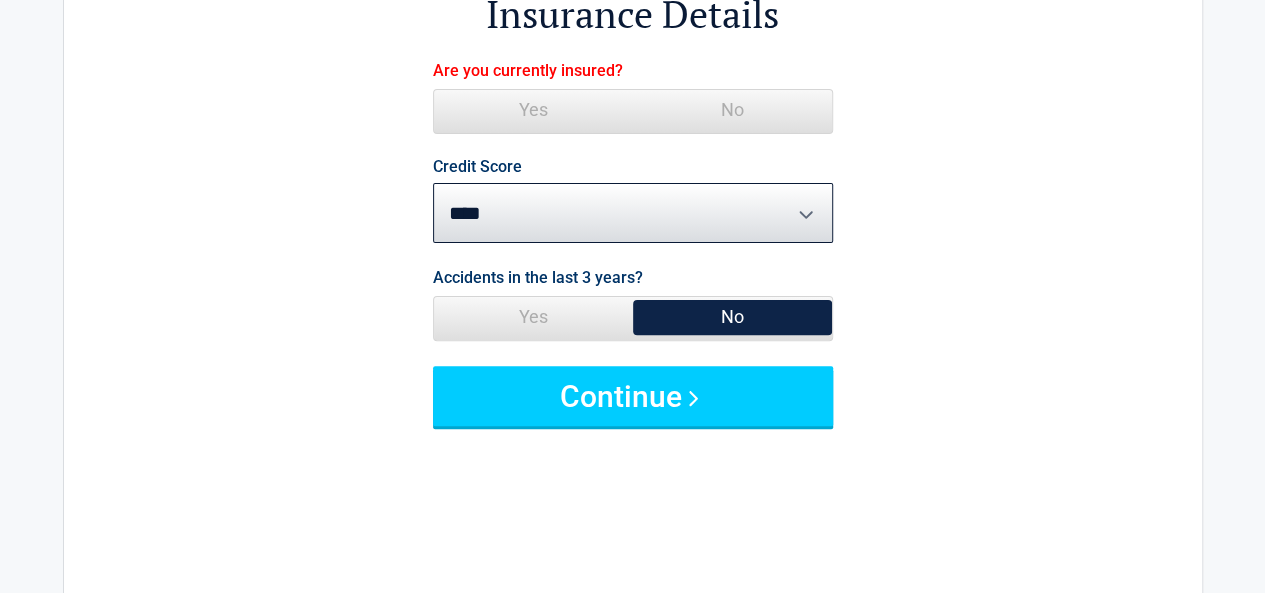 click on "No" at bounding box center (732, 110) 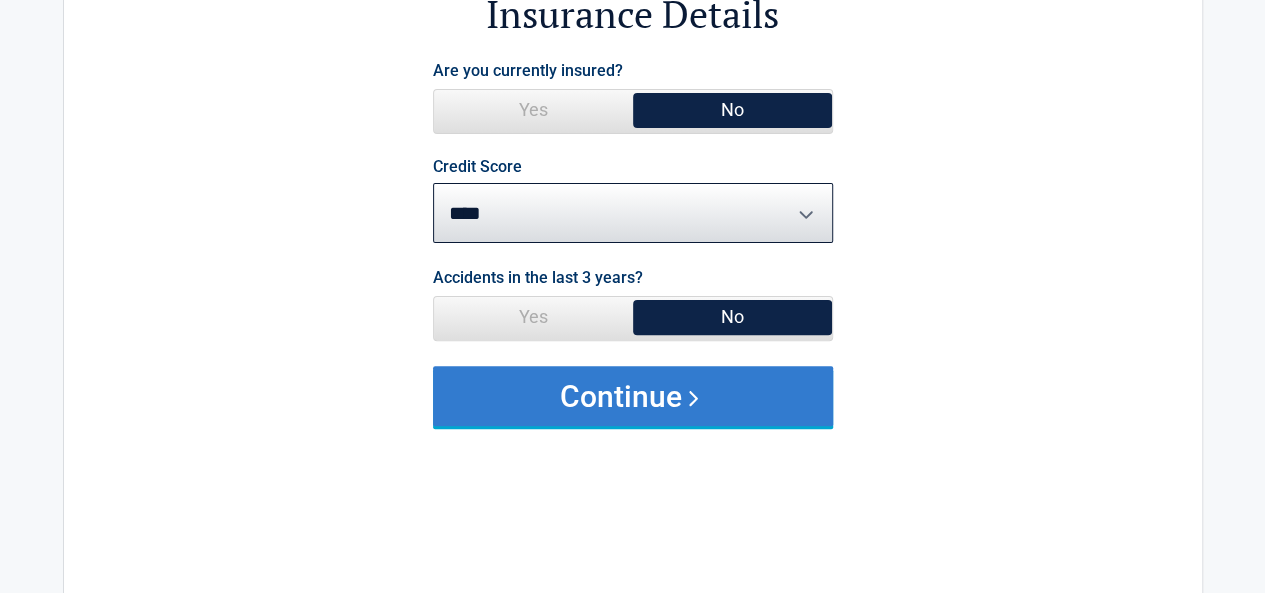 click on "Continue" at bounding box center [633, 396] 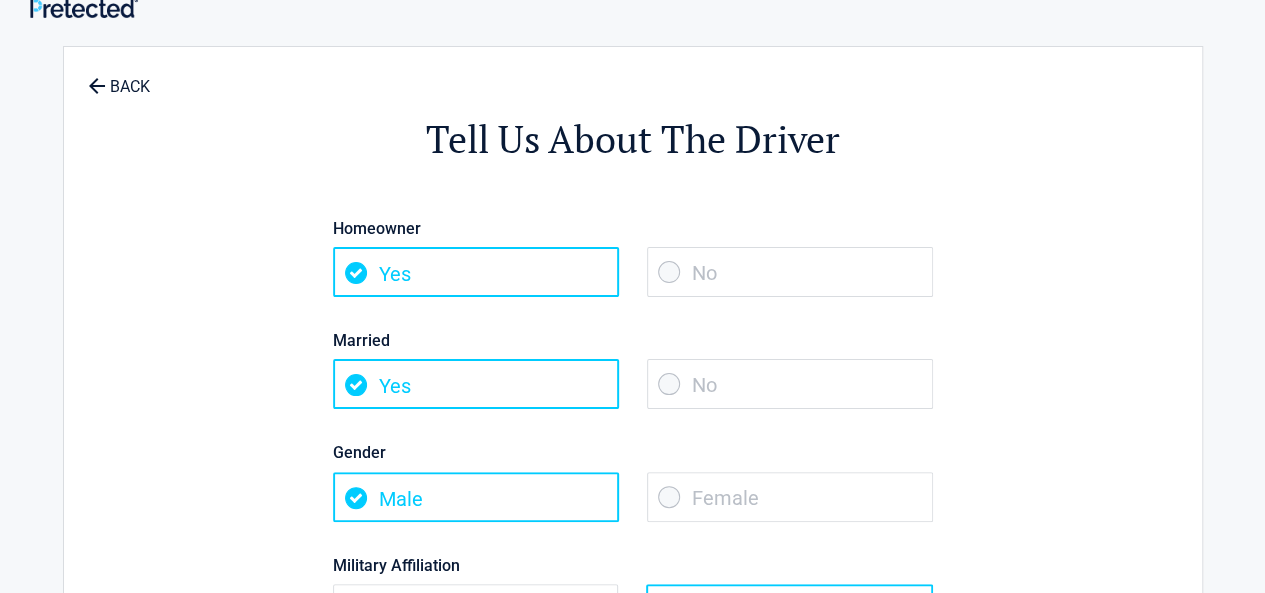 scroll, scrollTop: 0, scrollLeft: 0, axis: both 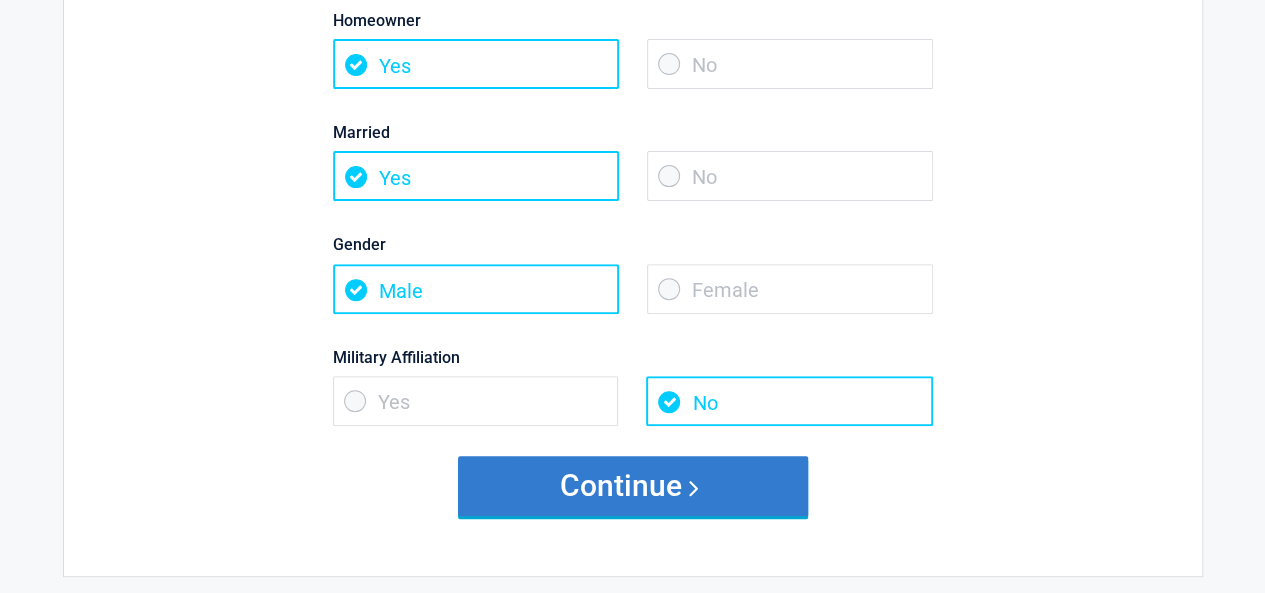 click on "Continue" at bounding box center [633, 486] 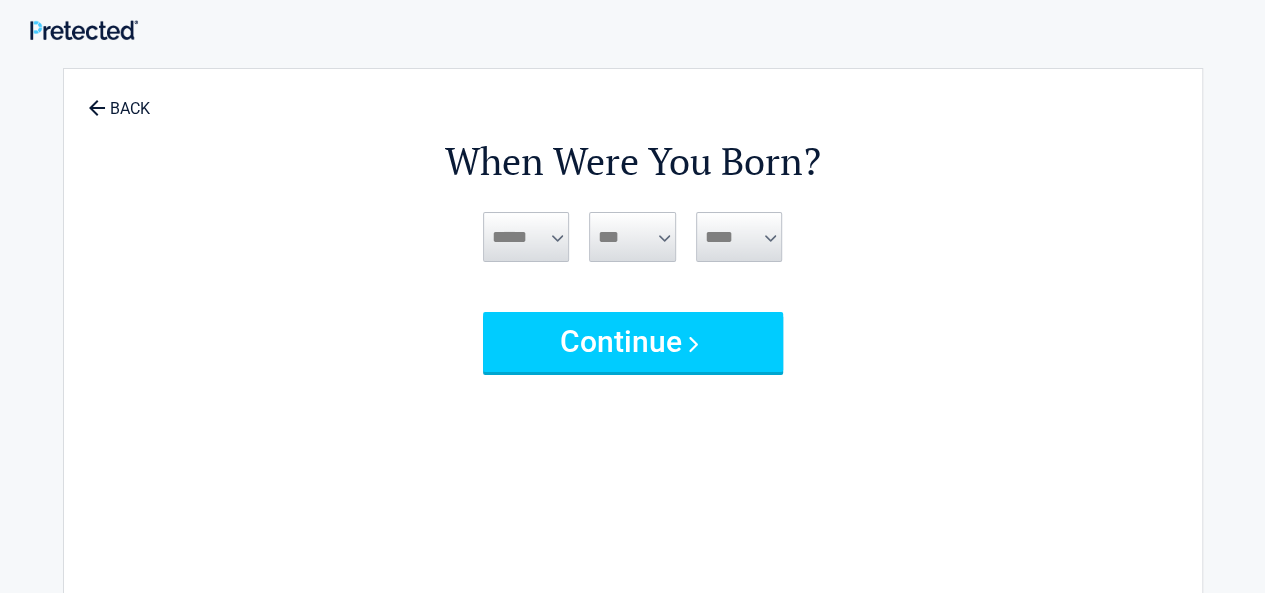 scroll, scrollTop: 0, scrollLeft: 0, axis: both 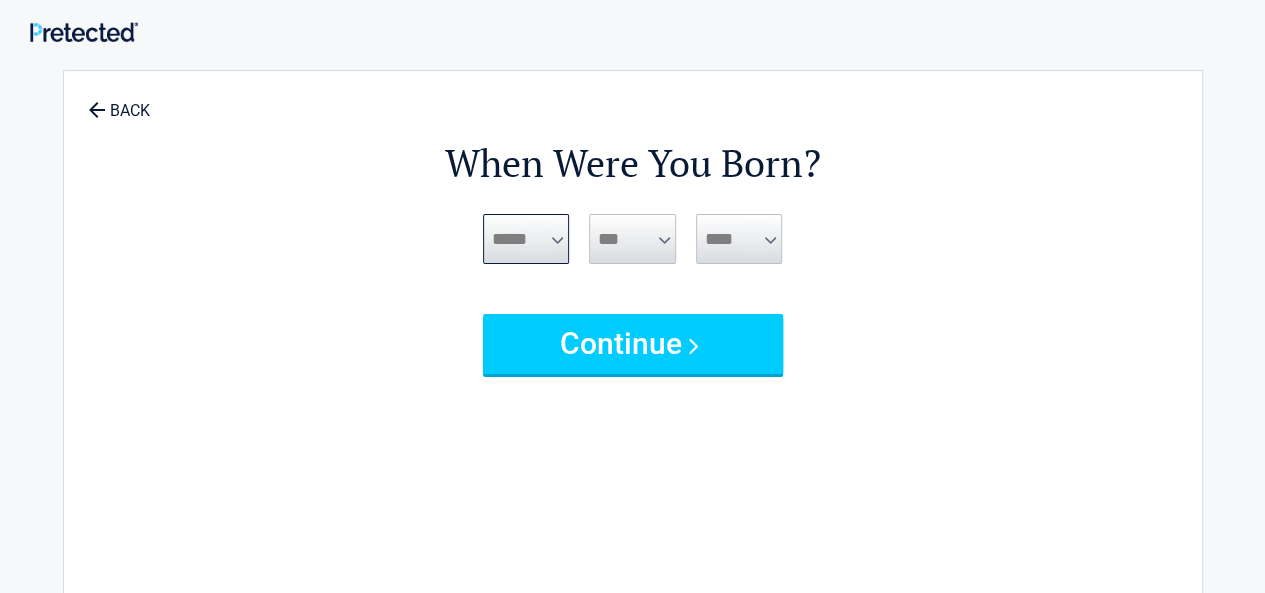 click on "*****
***
***
***
***
***
***
***
***
***
***
***
***" at bounding box center (526, 239) 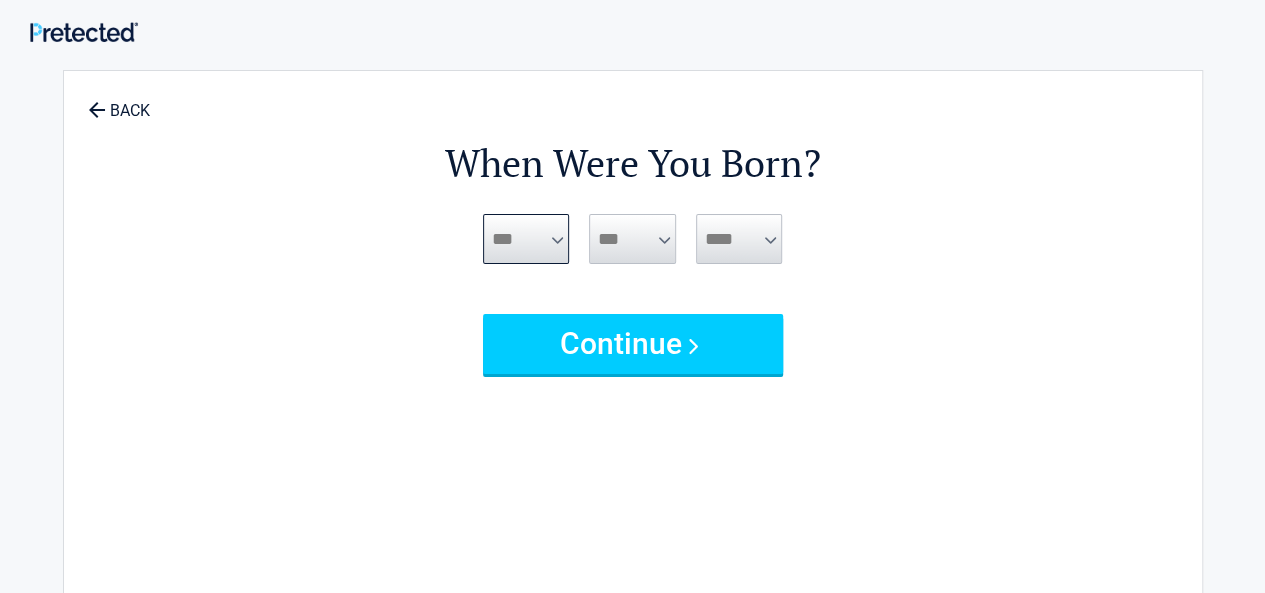 click on "*****
***
***
***
***
***
***
***
***
***
***
***
***" at bounding box center [526, 239] 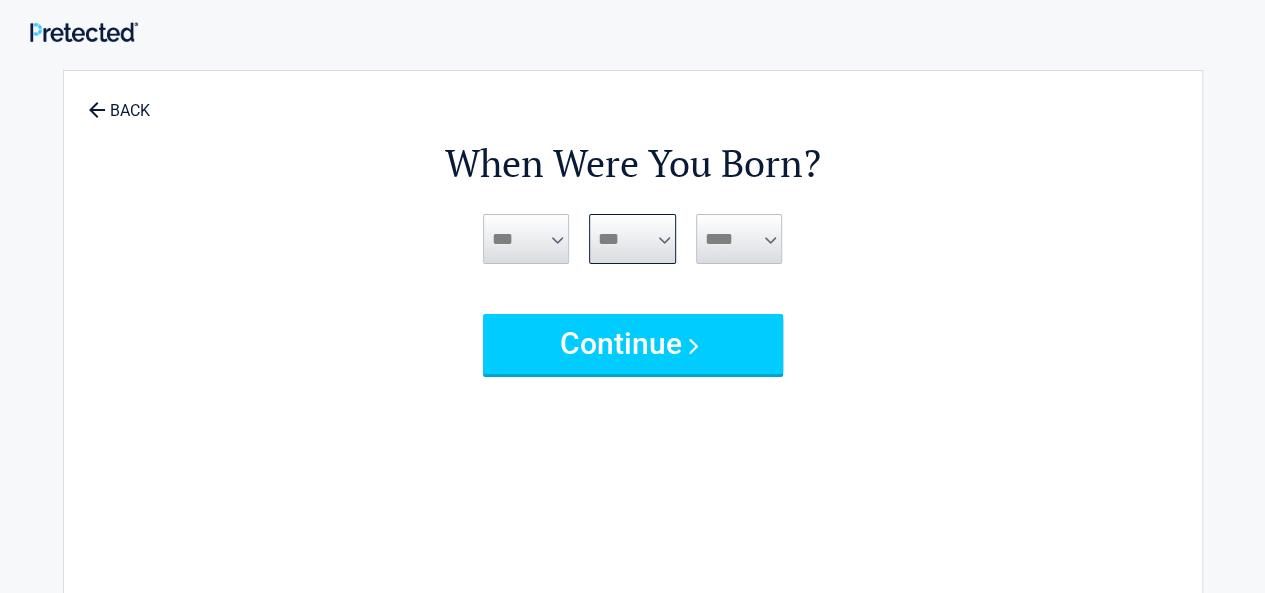 click on "*** * * * * * * * * * ** ** ** ** ** ** ** ** ** ** ** ** ** ** ** ** ** ** ** **" at bounding box center [632, 239] 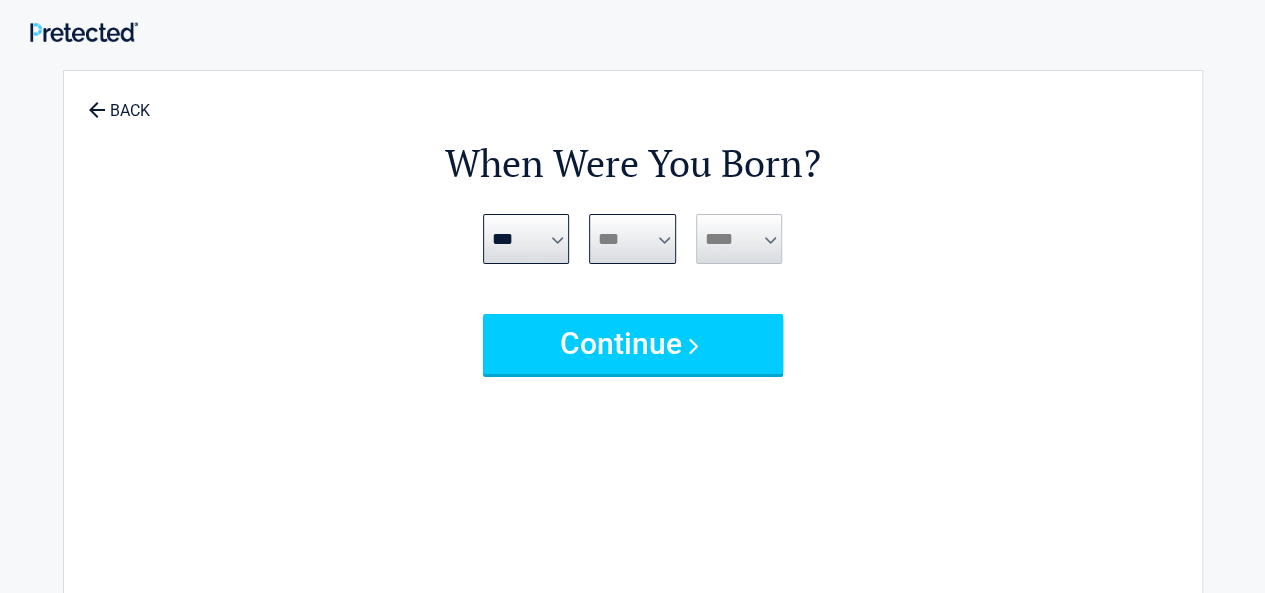 select on "*" 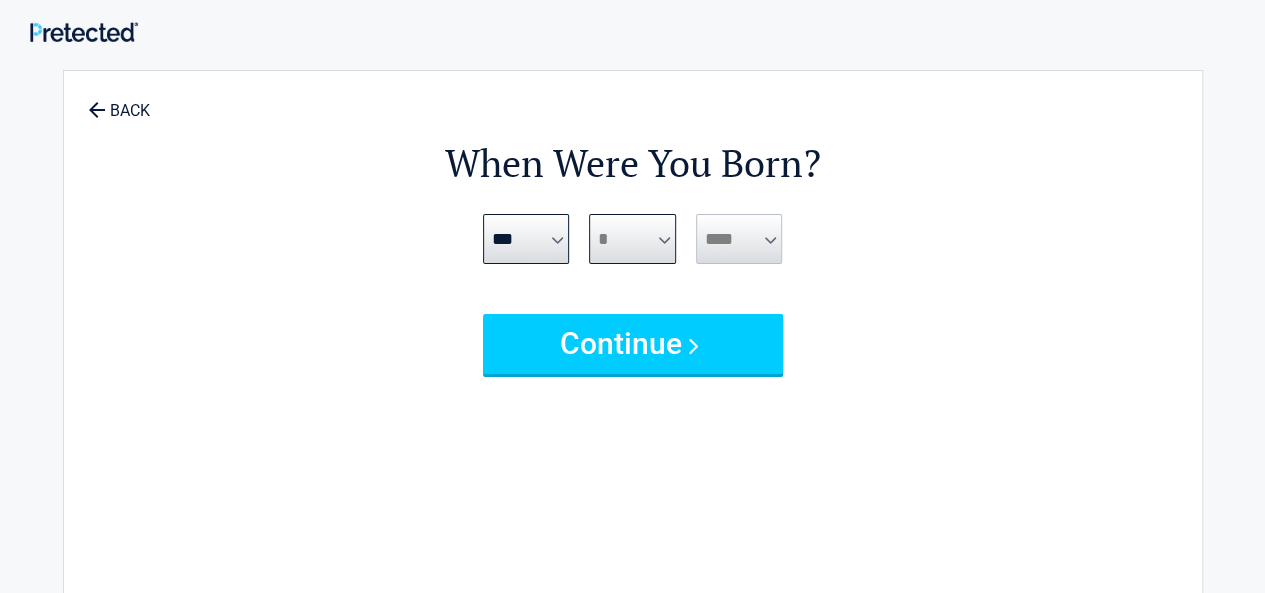click on "*** * * * * * * * * * ** ** ** ** ** ** ** ** ** ** ** ** ** ** ** ** ** ** ** **" at bounding box center (632, 239) 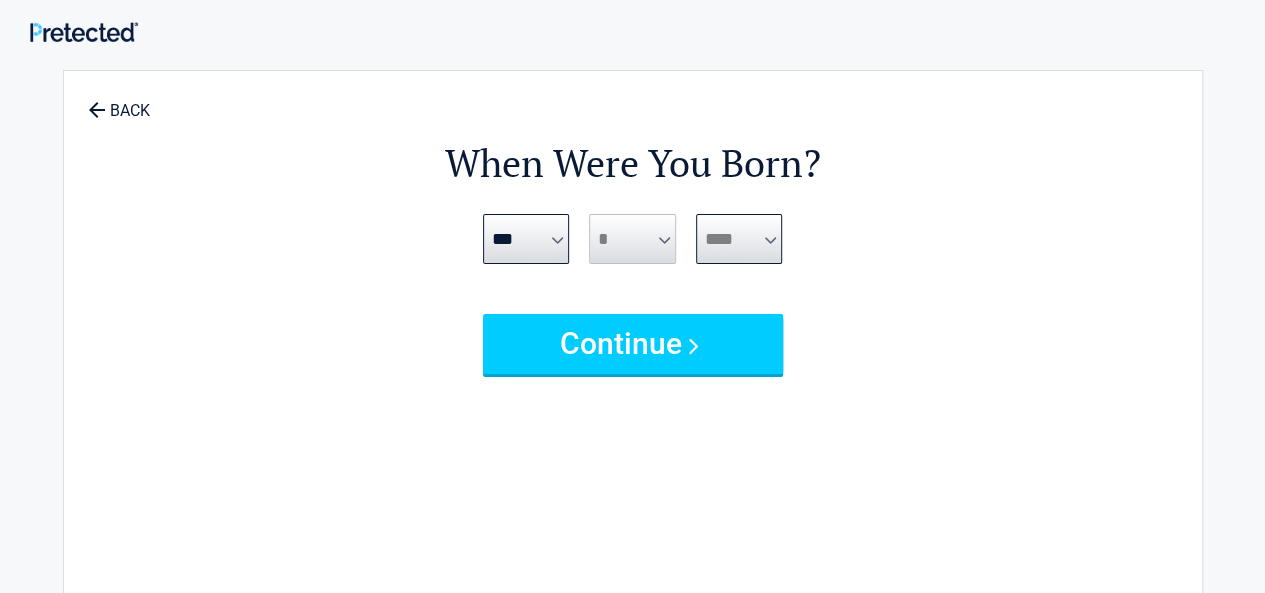 click on "****
****
****
****
****
****
****
****
****
****
****
****
****
****
****
****
****
****
****
****
****
****
****
****
****
****
****
****
****
****
****
****
****
****
****
****
****
****
****
****
****
****
****
****
****
****
****
****
****
****
****
****
****
****
****
****
****
****
****
****
****
****
****
****" at bounding box center [739, 239] 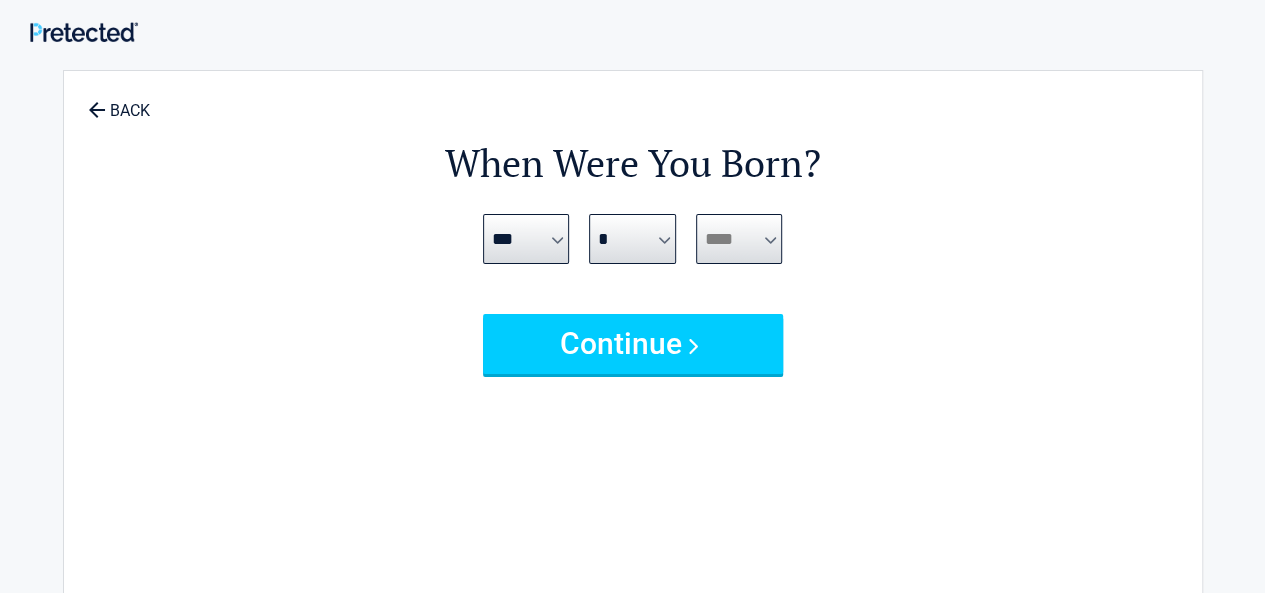 select on "****" 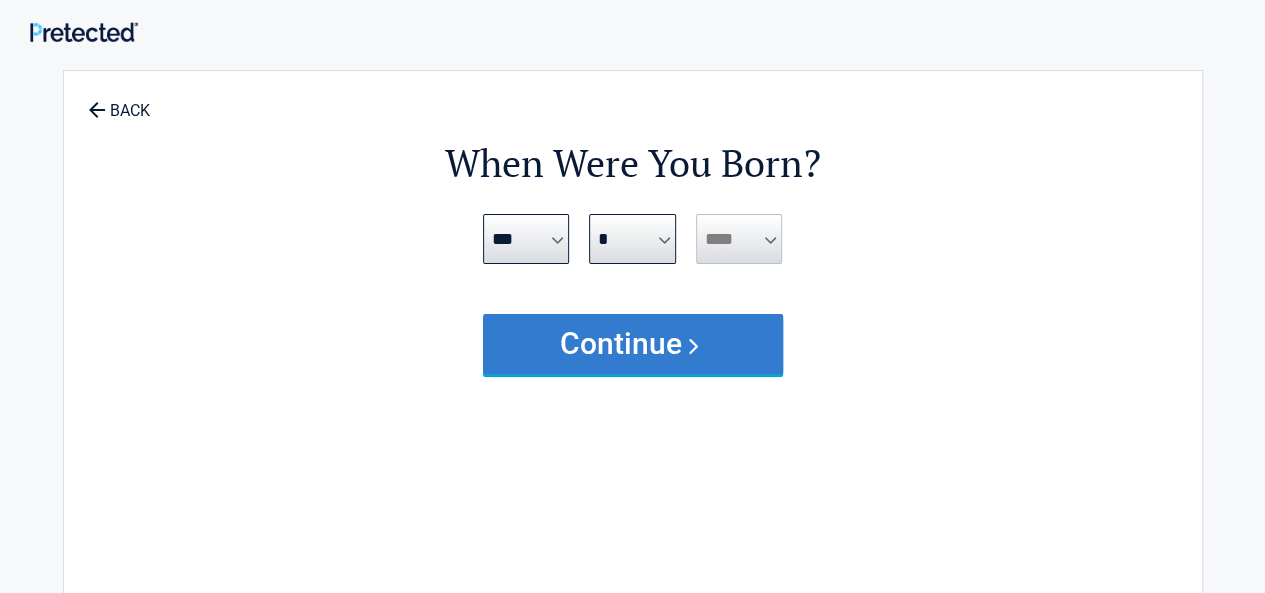 click on "Continue" at bounding box center (633, 344) 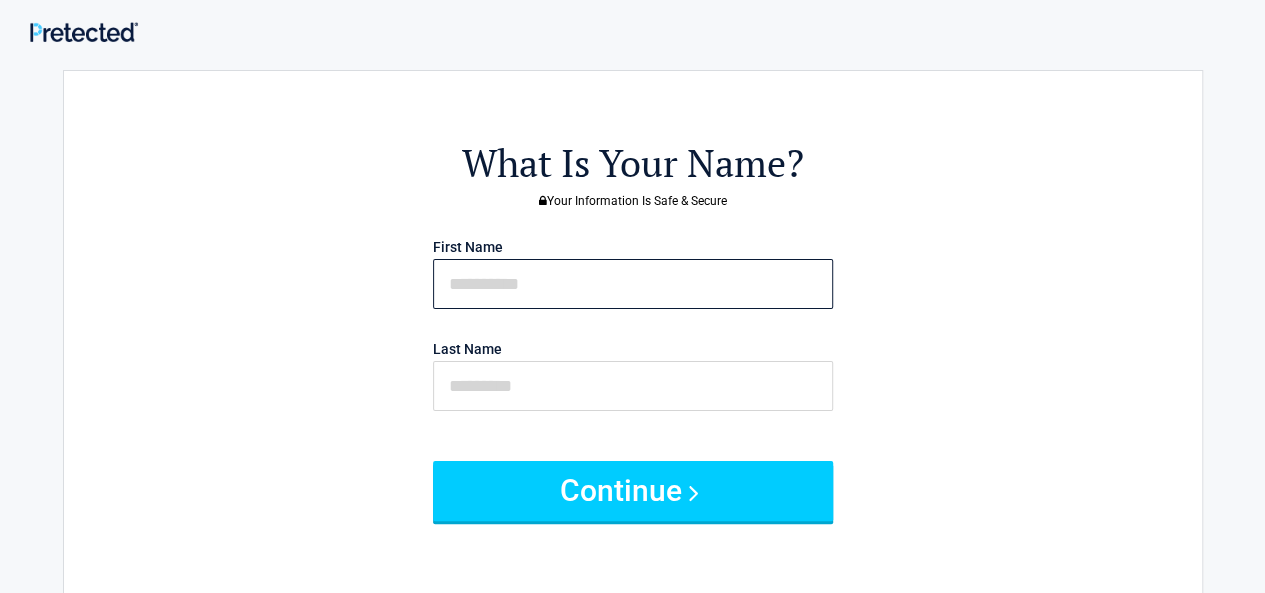 click at bounding box center [633, 284] 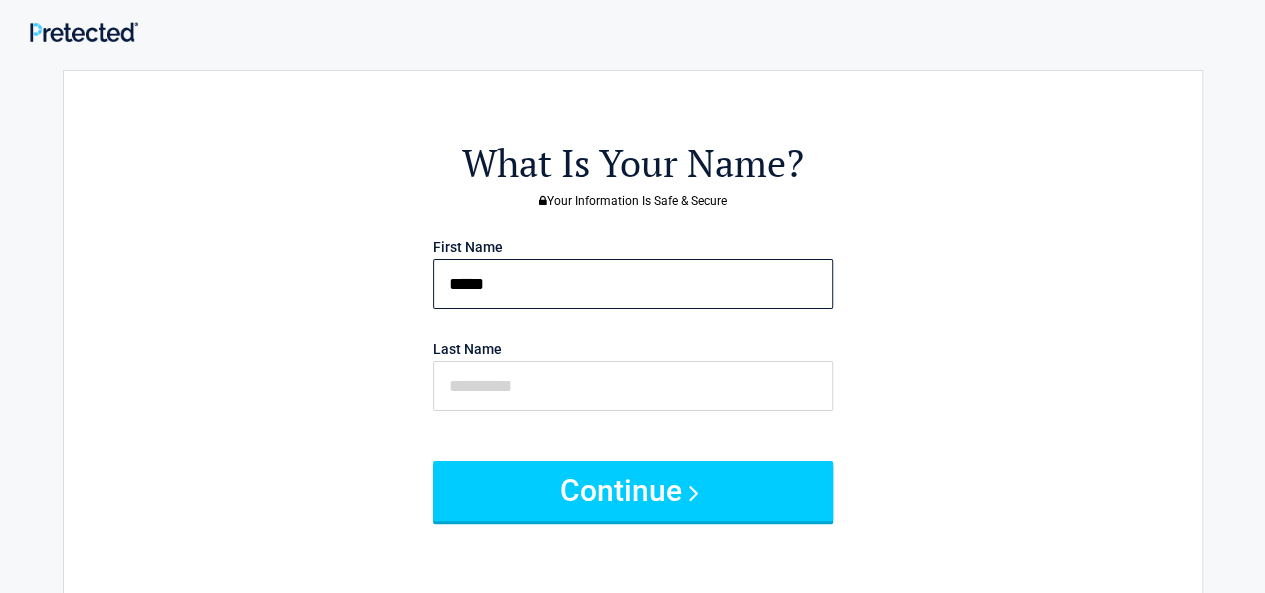 type on "*****" 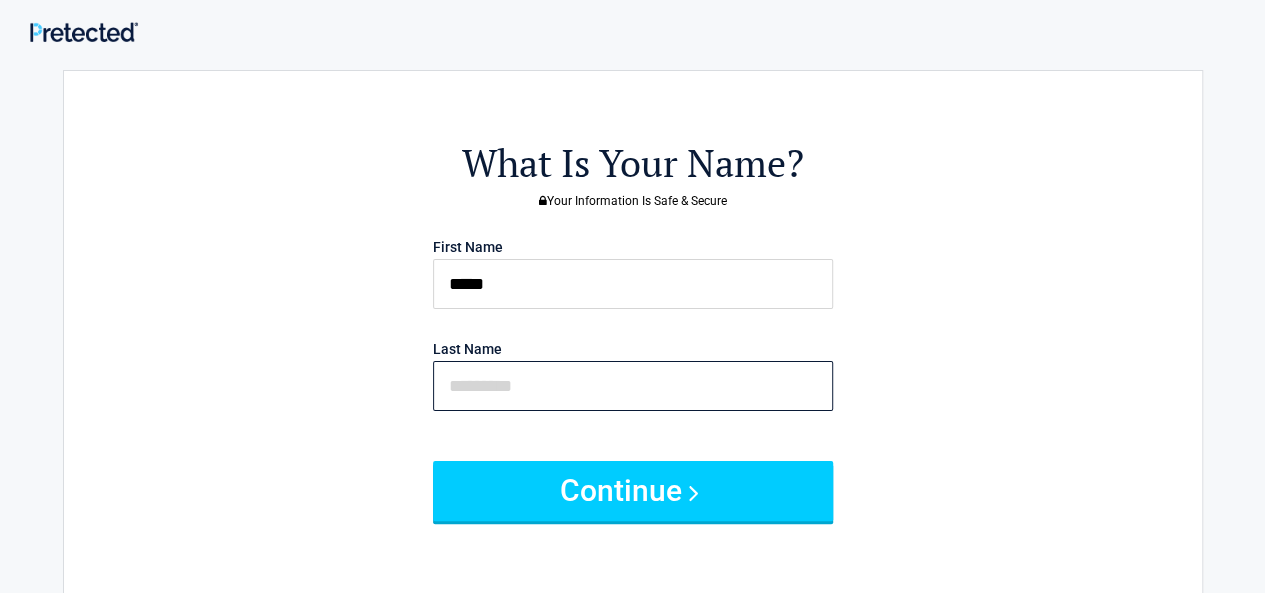 click at bounding box center (633, 386) 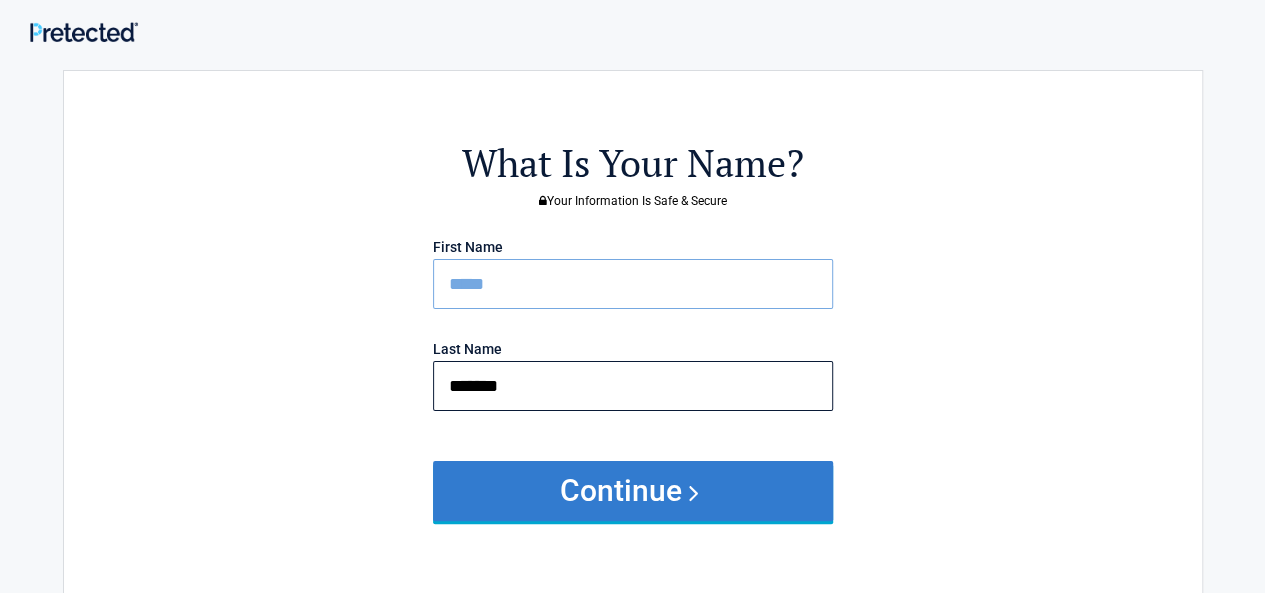 type on "*******" 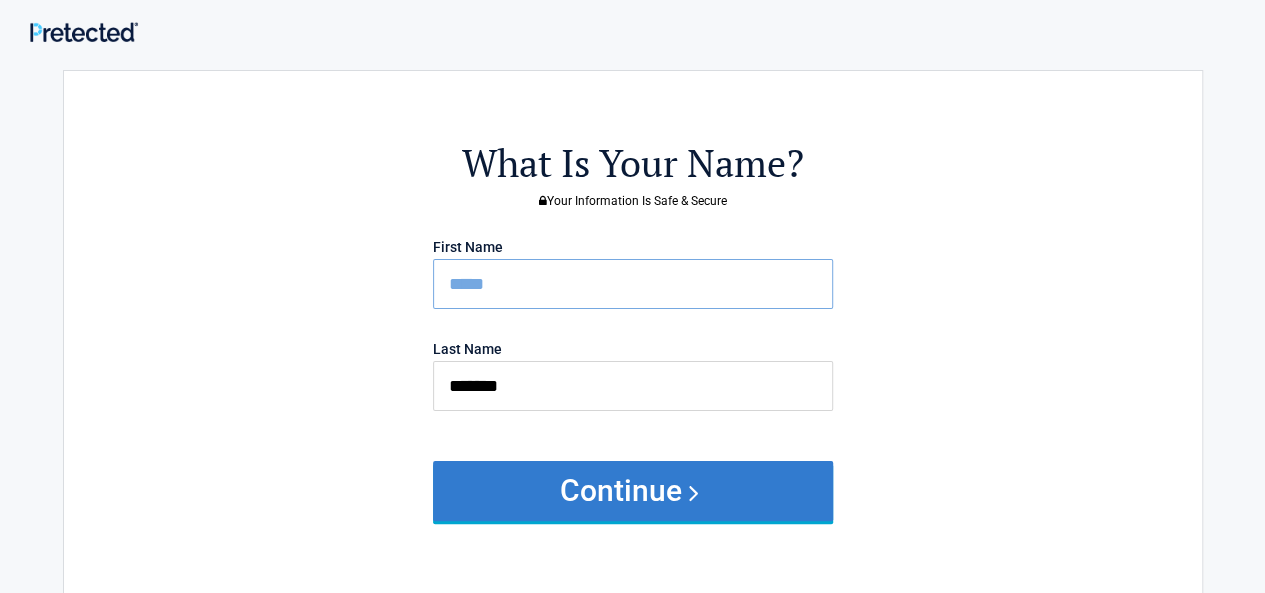 click on "Continue" at bounding box center (633, 491) 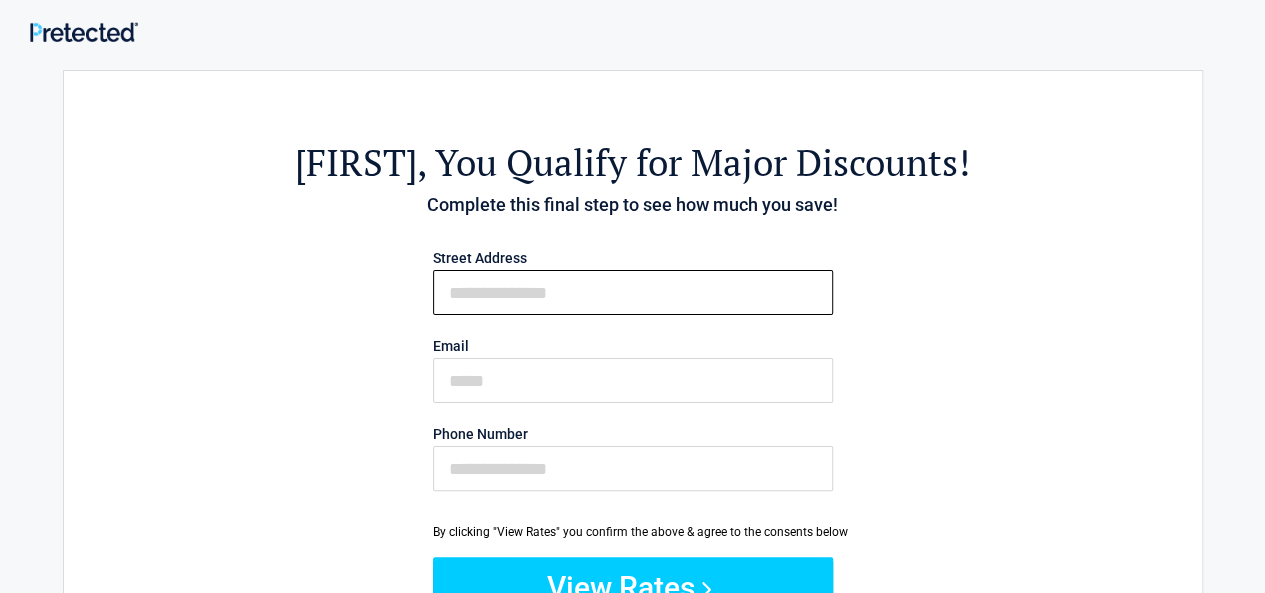 click on "First Name" at bounding box center [633, 292] 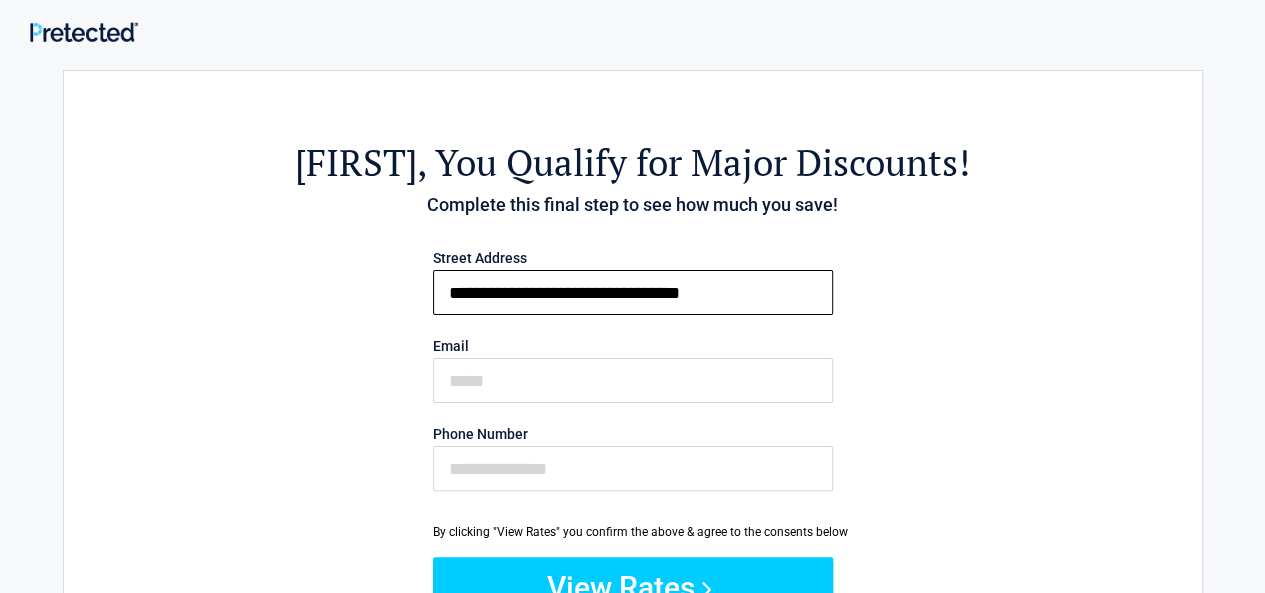 type on "**********" 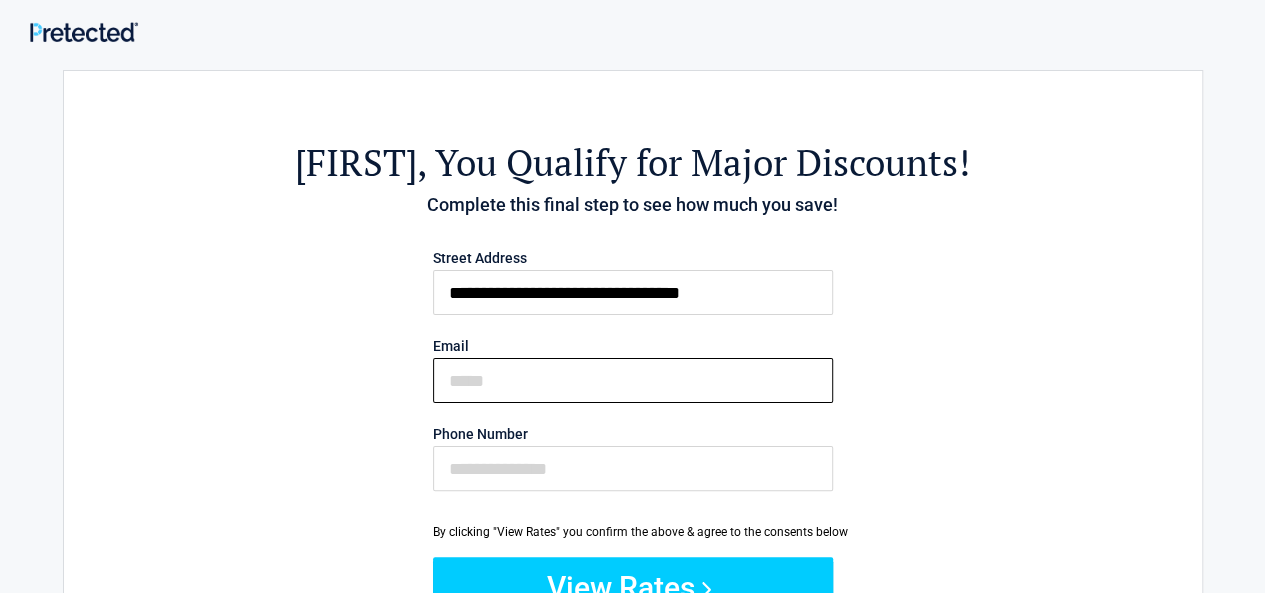 click on "Email" at bounding box center [633, 380] 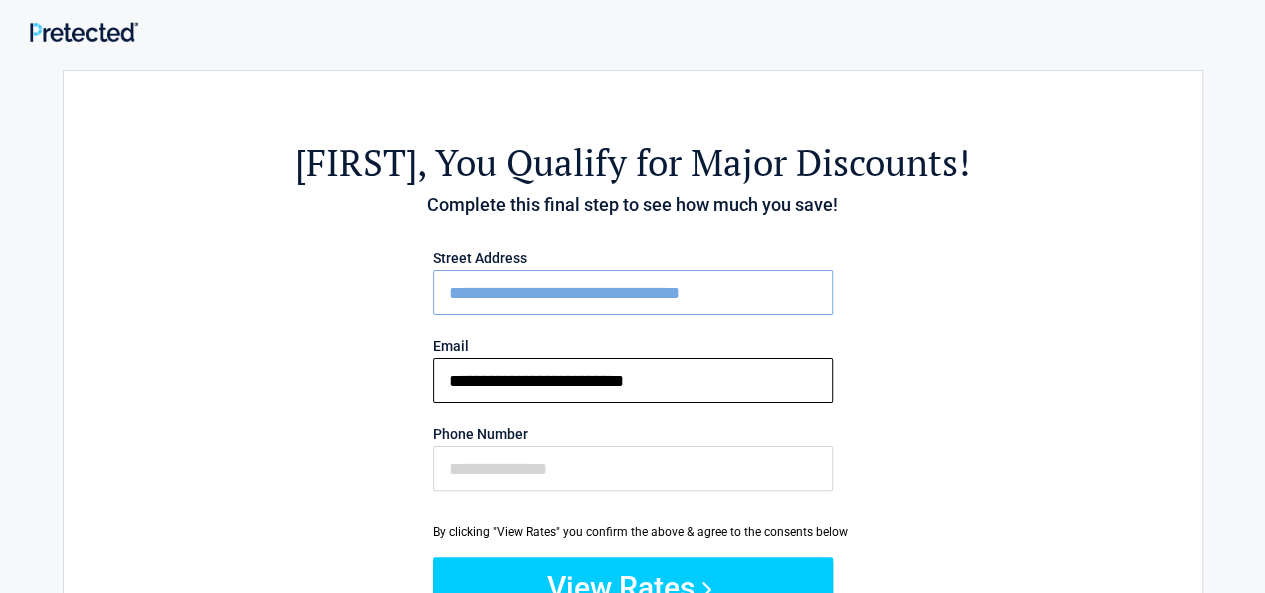 type on "**********" 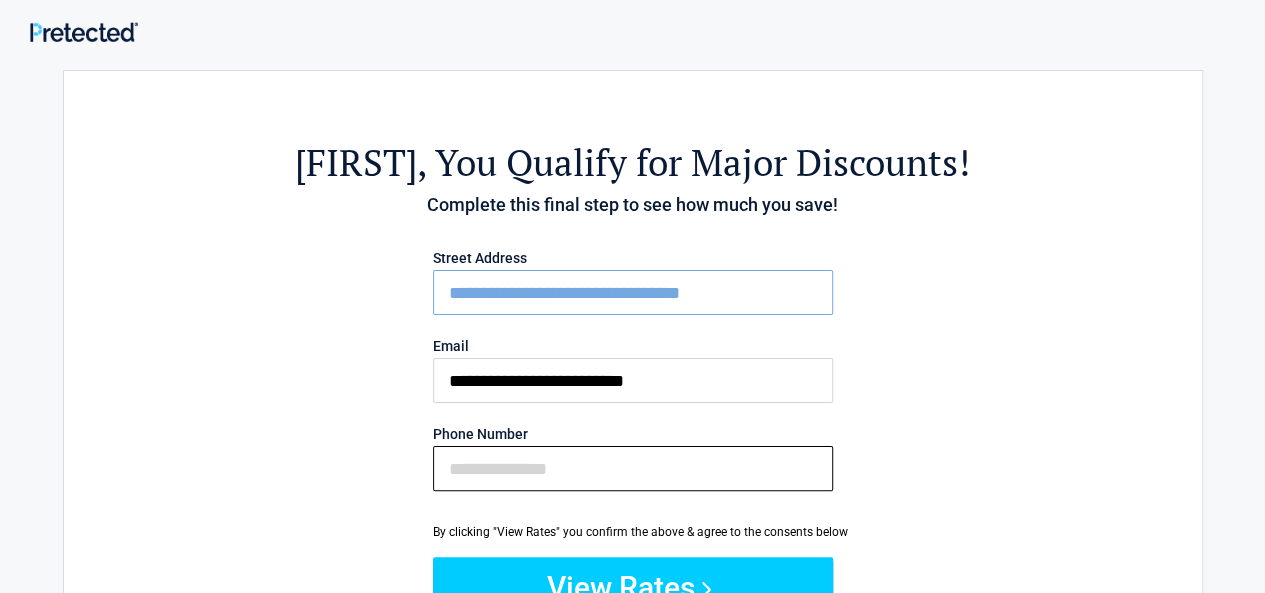 click on "Phone Number" at bounding box center (633, 468) 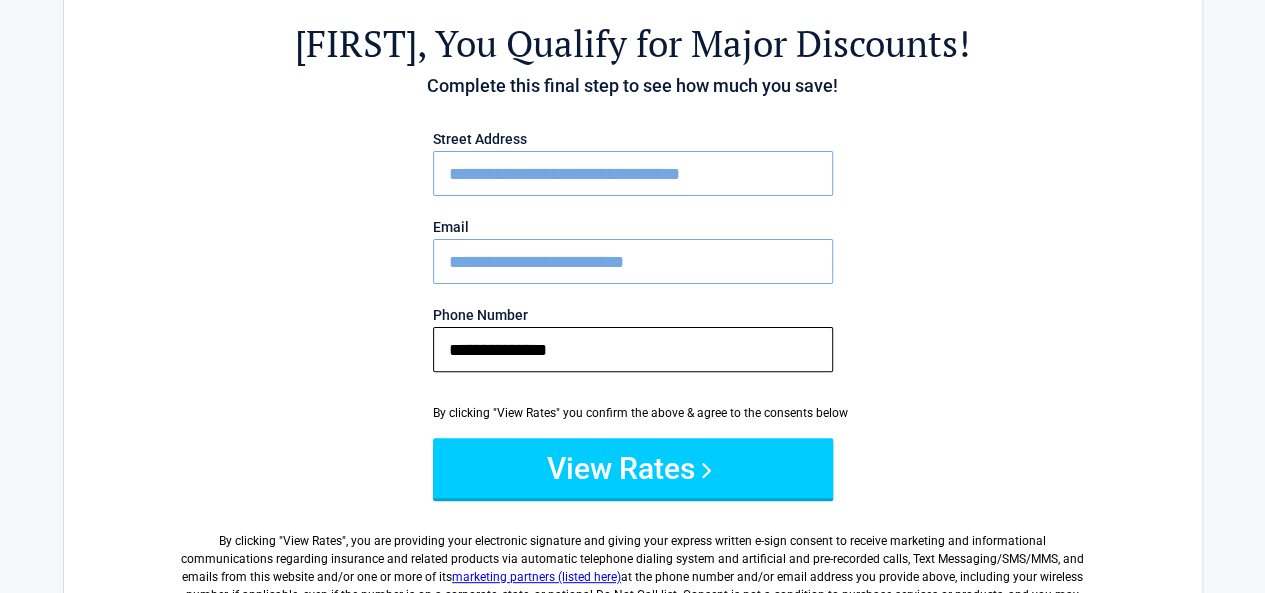scroll, scrollTop: 124, scrollLeft: 0, axis: vertical 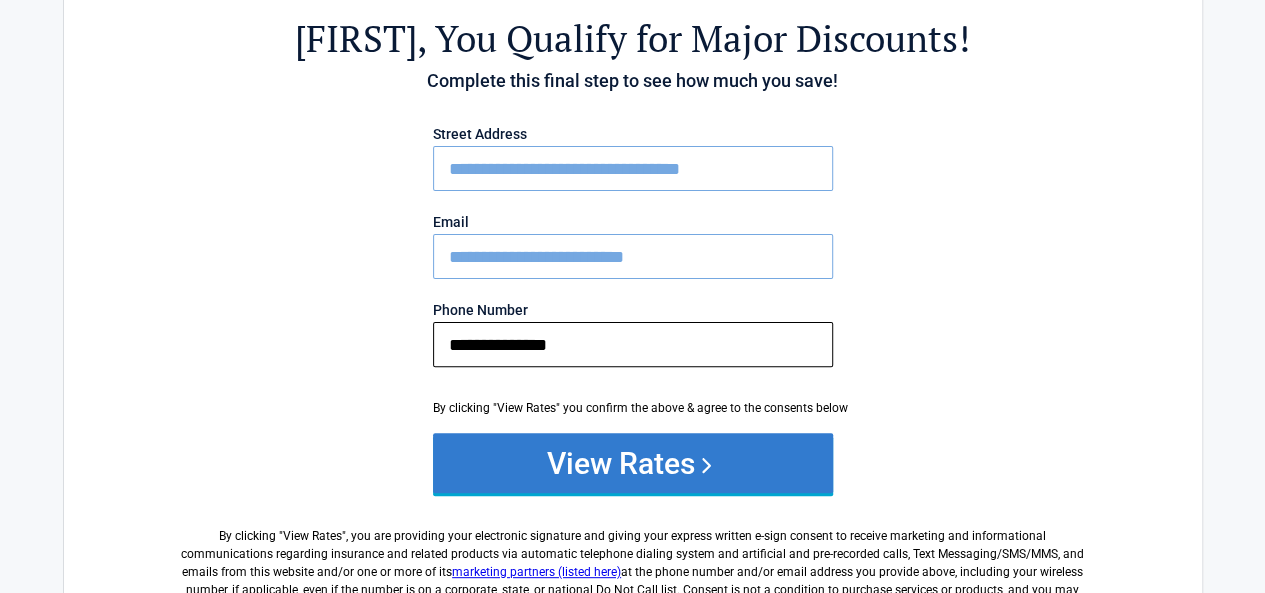 type on "**********" 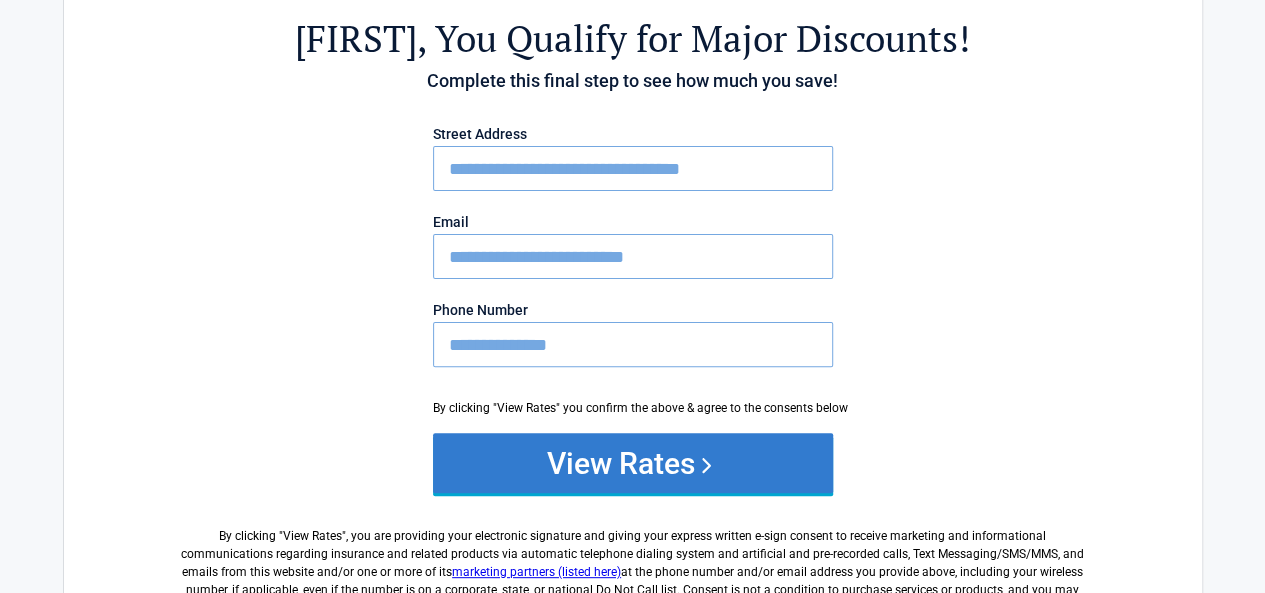 click on "View Rates" at bounding box center (633, 463) 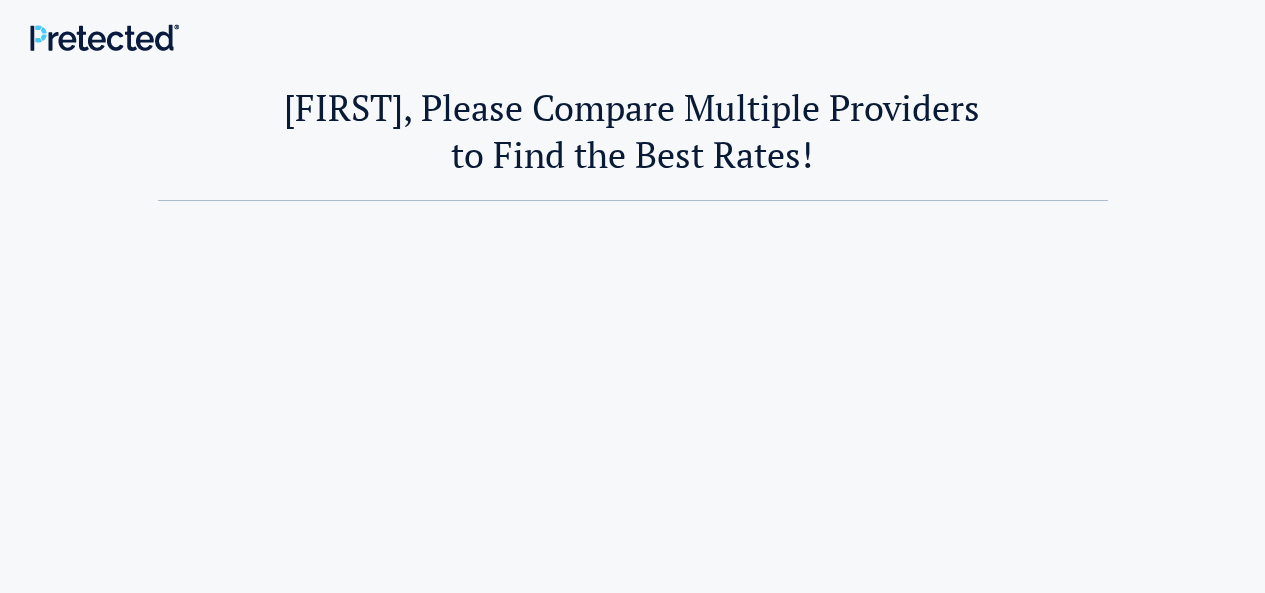 scroll, scrollTop: 0, scrollLeft: 0, axis: both 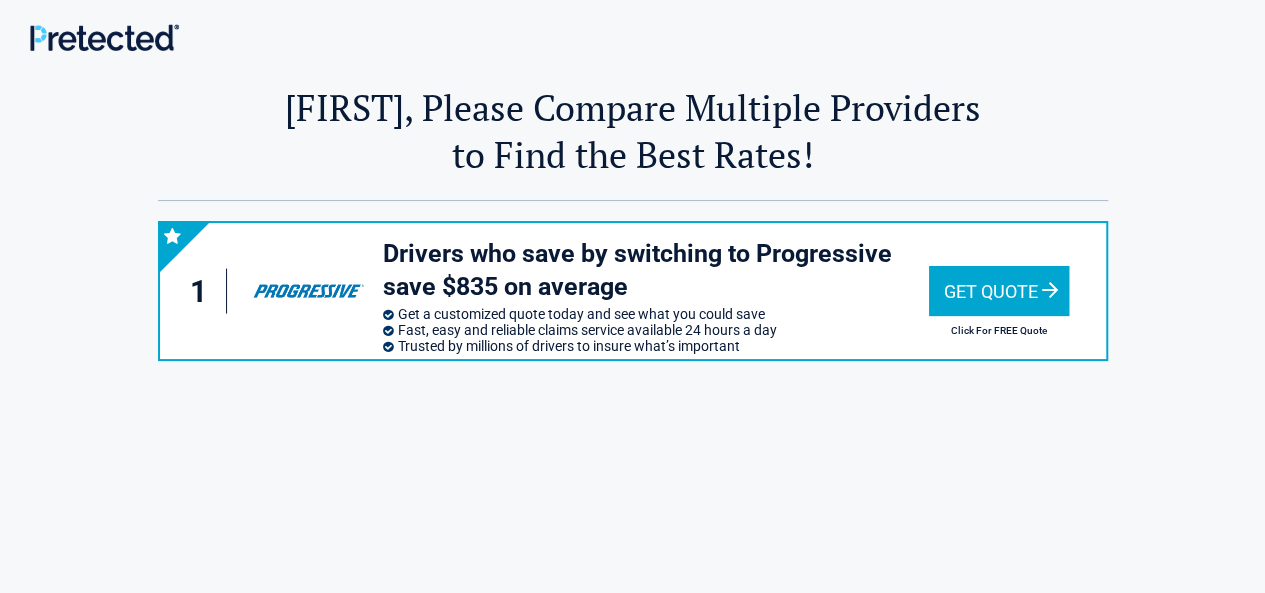 click on "Get Quote" at bounding box center (999, 291) 